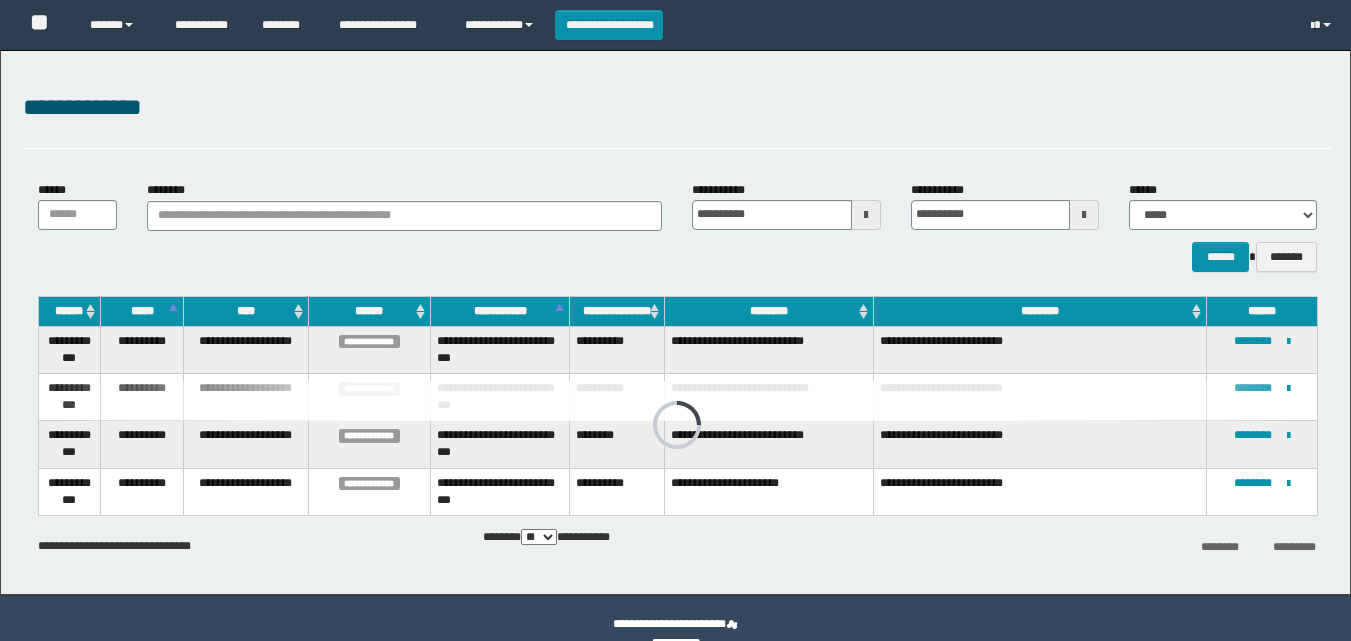 scroll, scrollTop: 0, scrollLeft: 0, axis: both 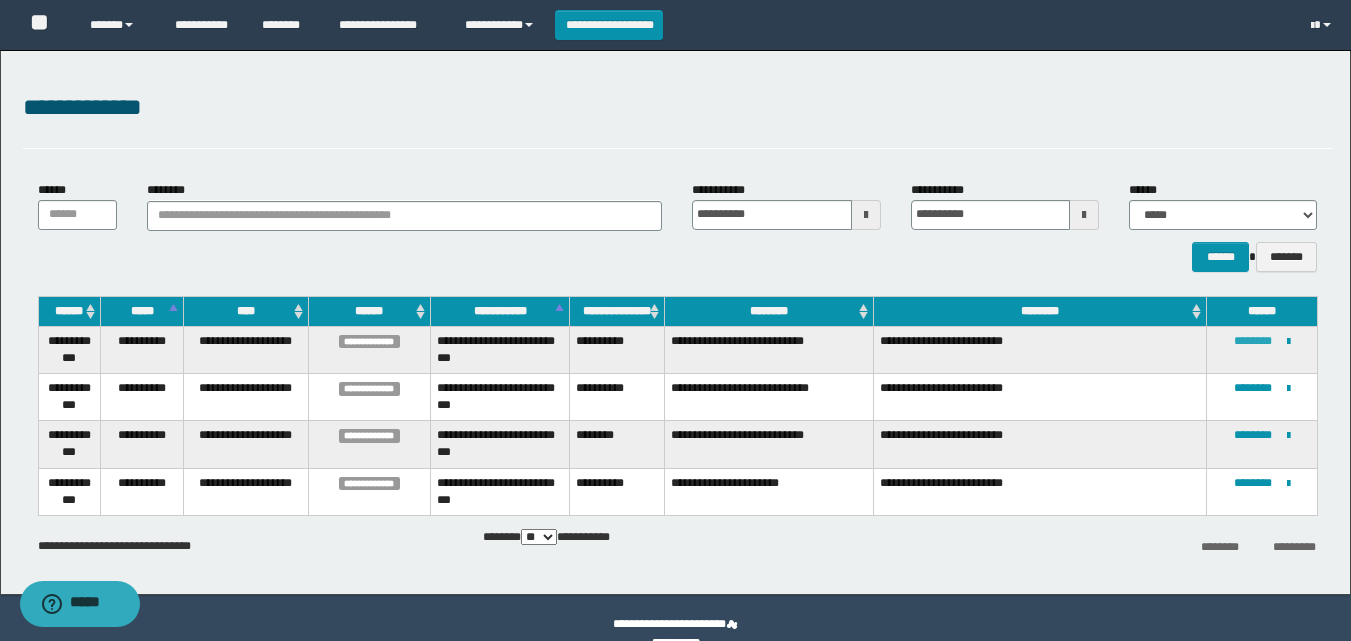 click on "********" at bounding box center (1253, 341) 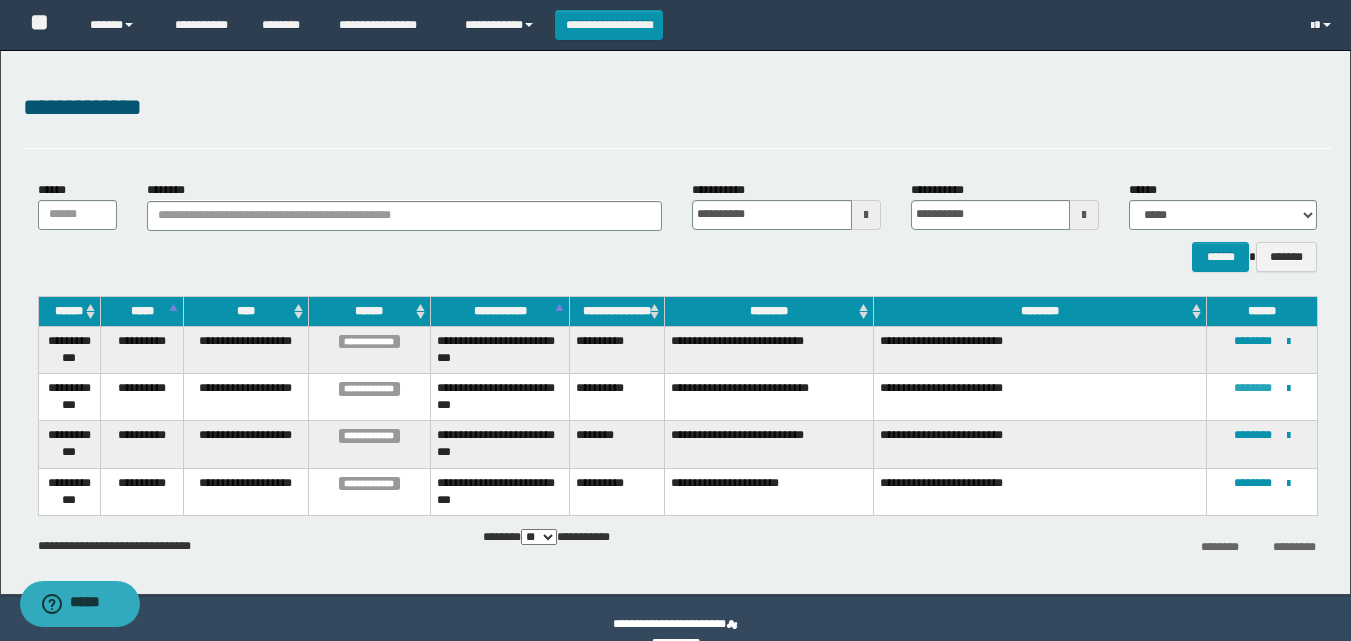 click on "********" at bounding box center [1253, 388] 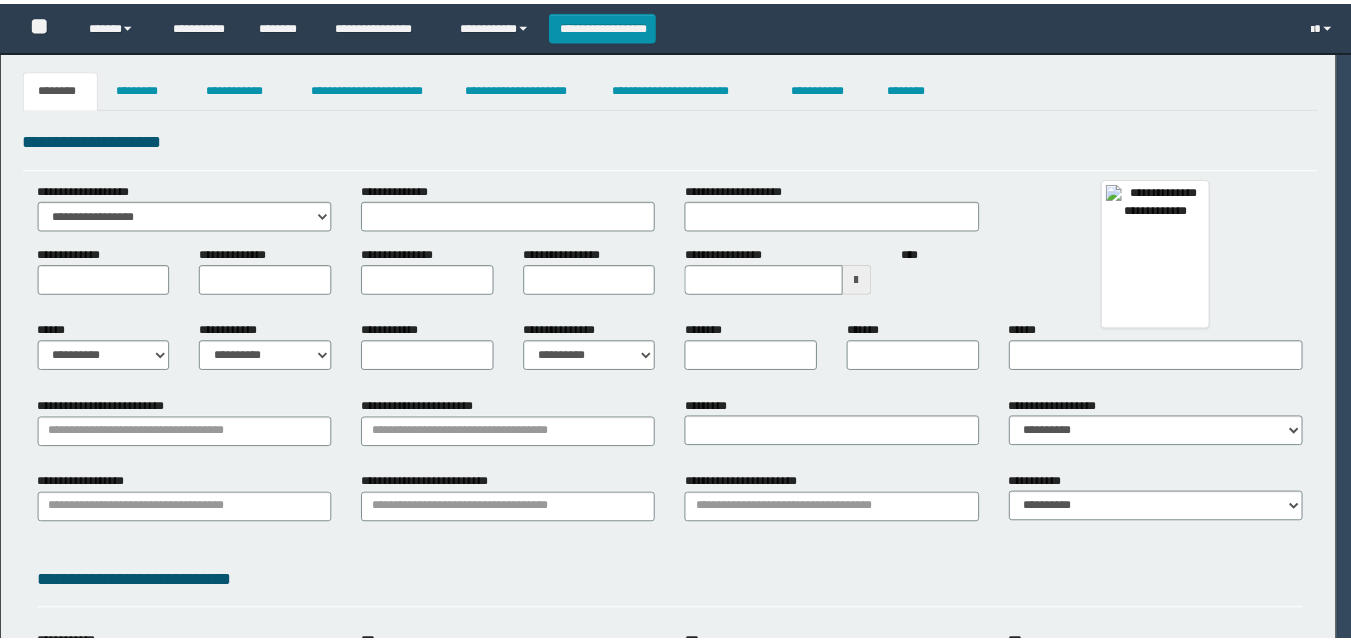 scroll, scrollTop: 0, scrollLeft: 0, axis: both 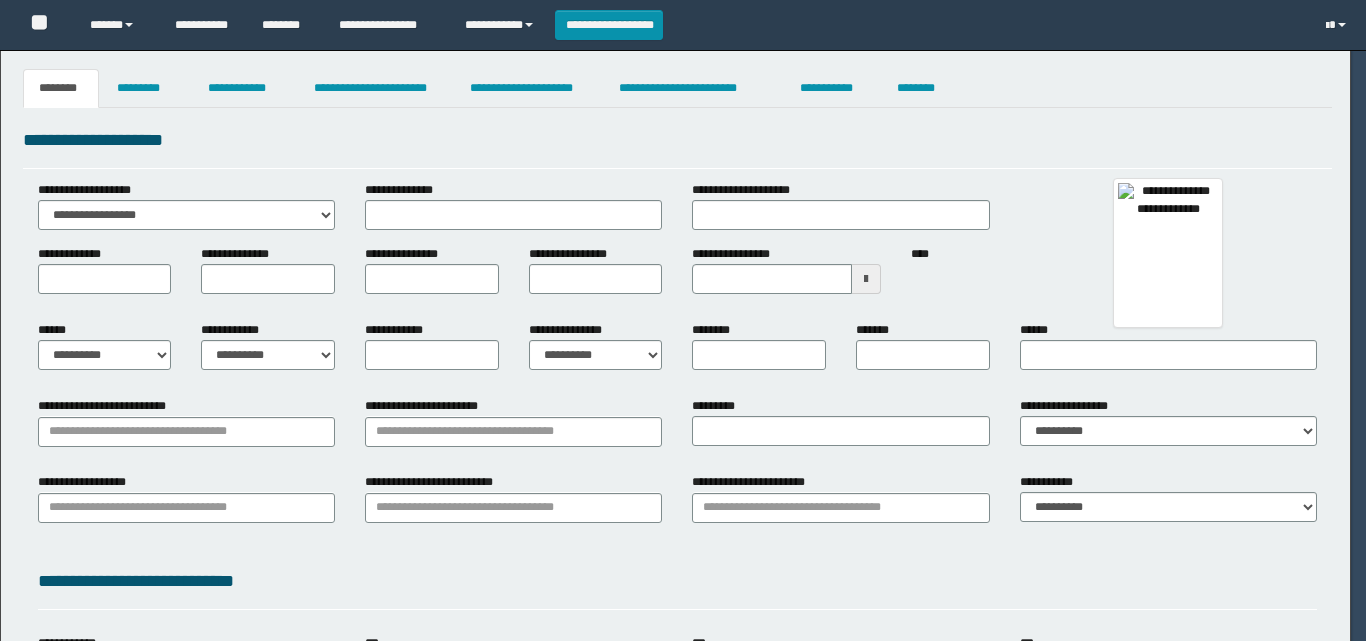 type on "**********" 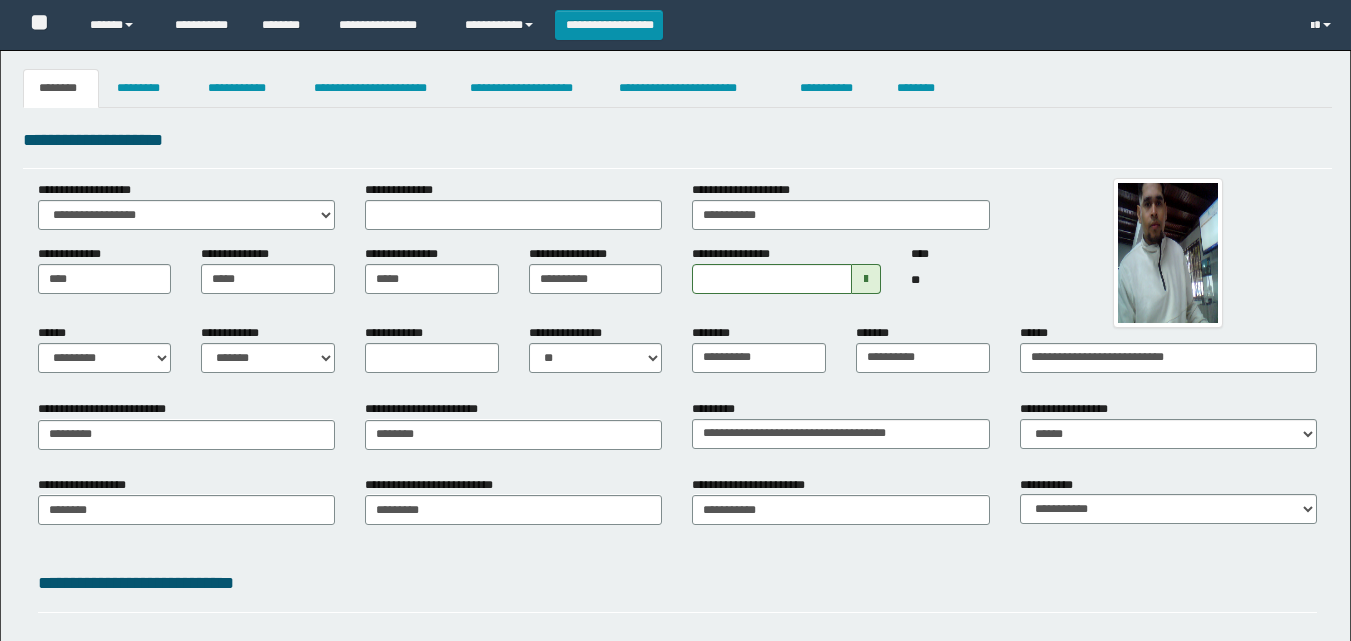 scroll, scrollTop: 0, scrollLeft: 0, axis: both 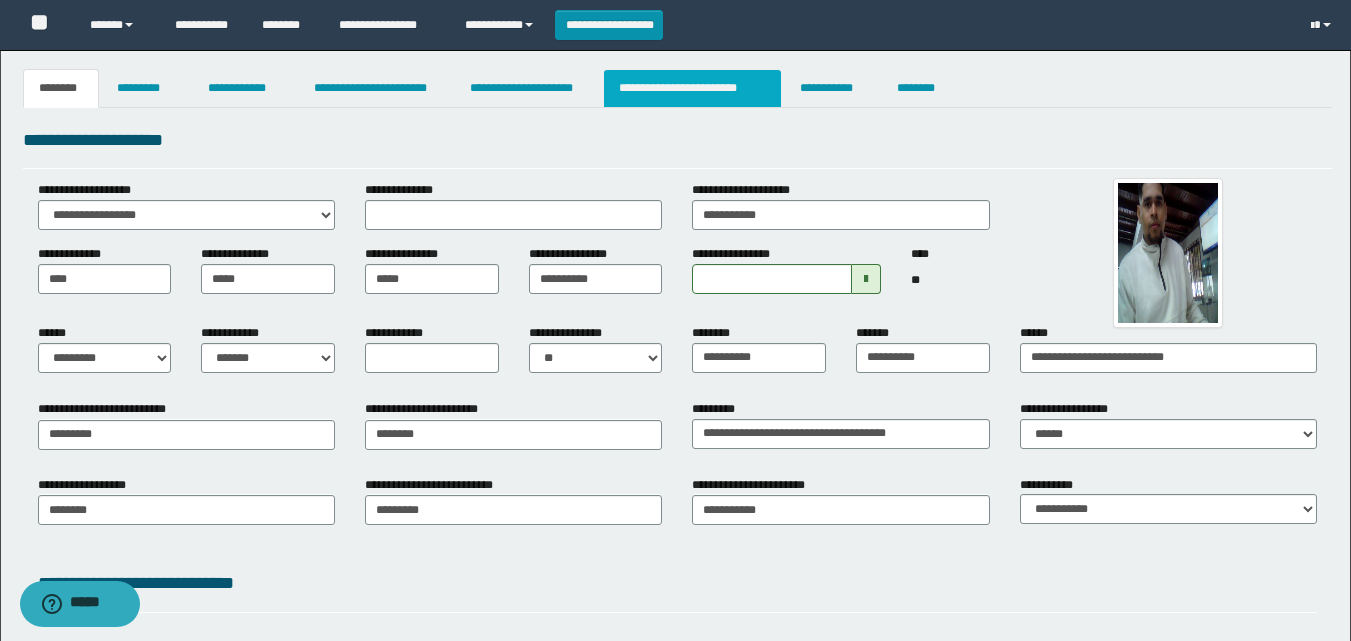 click on "**********" at bounding box center (693, 88) 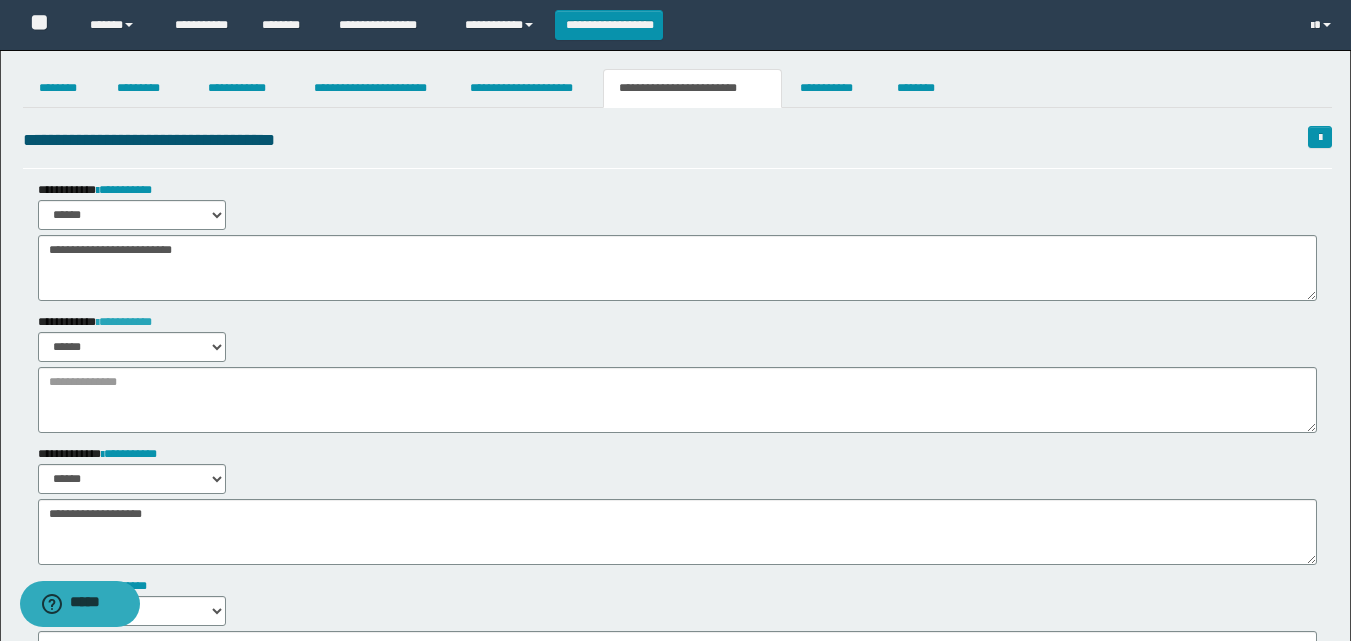 click on "**********" at bounding box center (124, 322) 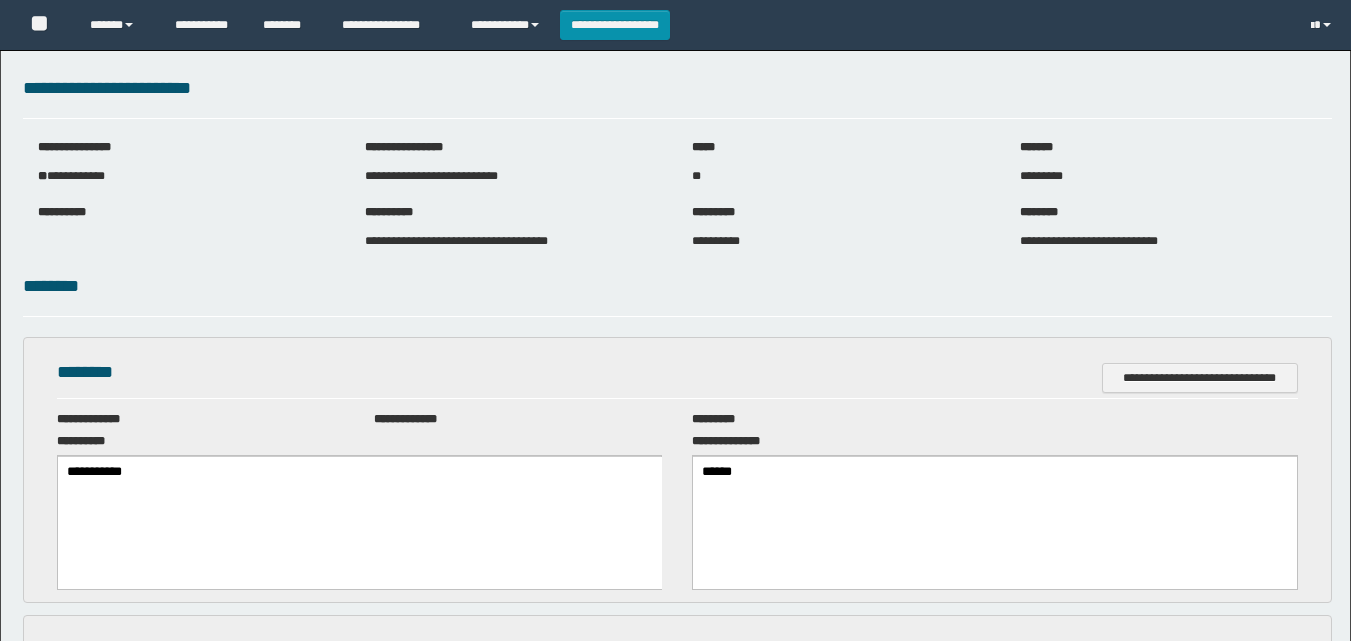 scroll, scrollTop: 0, scrollLeft: 0, axis: both 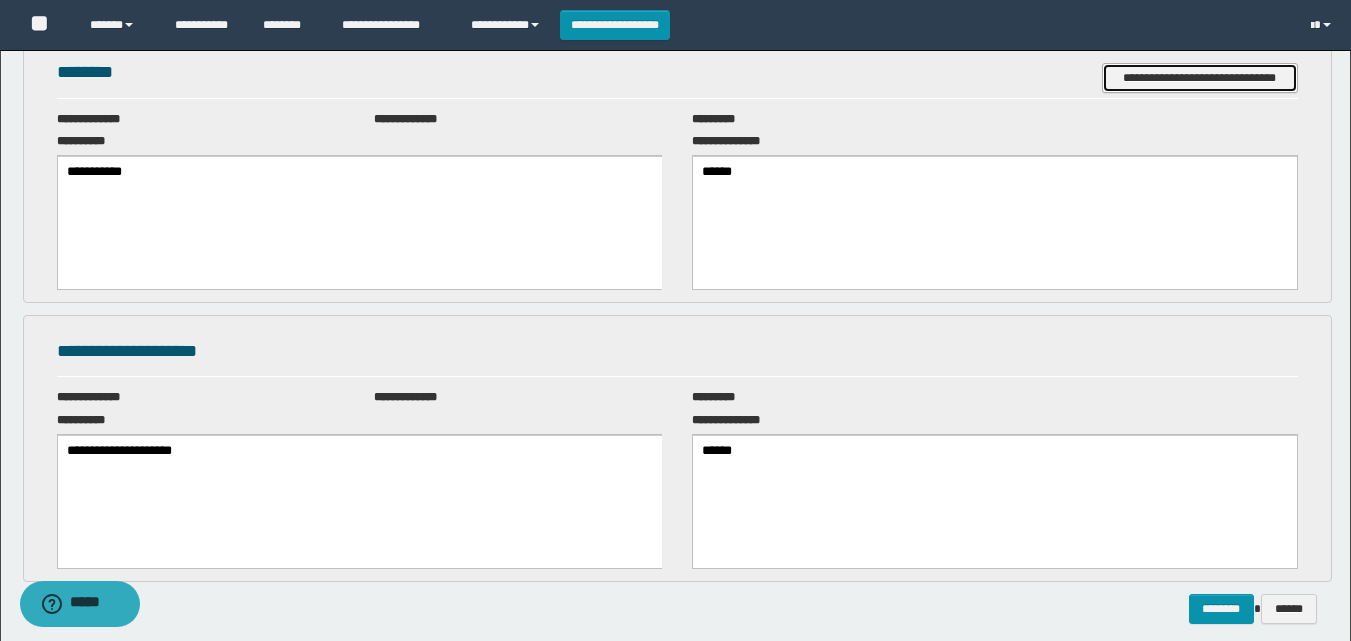 click on "**********" at bounding box center (1200, 78) 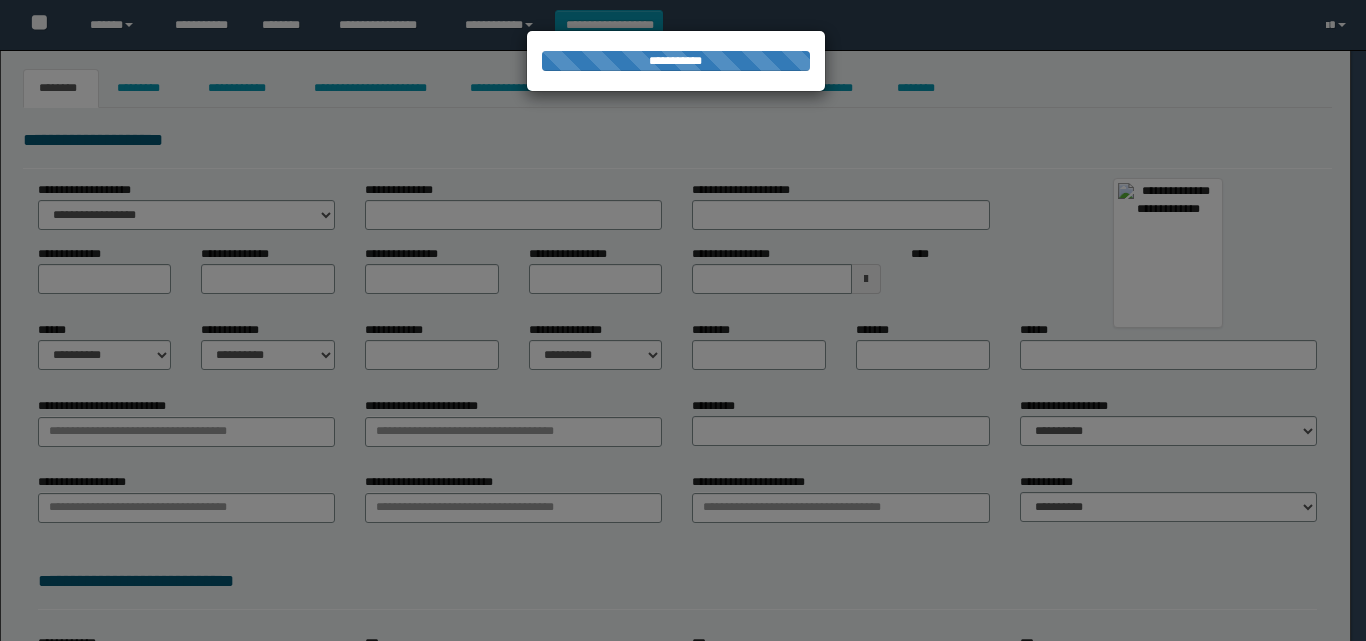 scroll, scrollTop: 0, scrollLeft: 0, axis: both 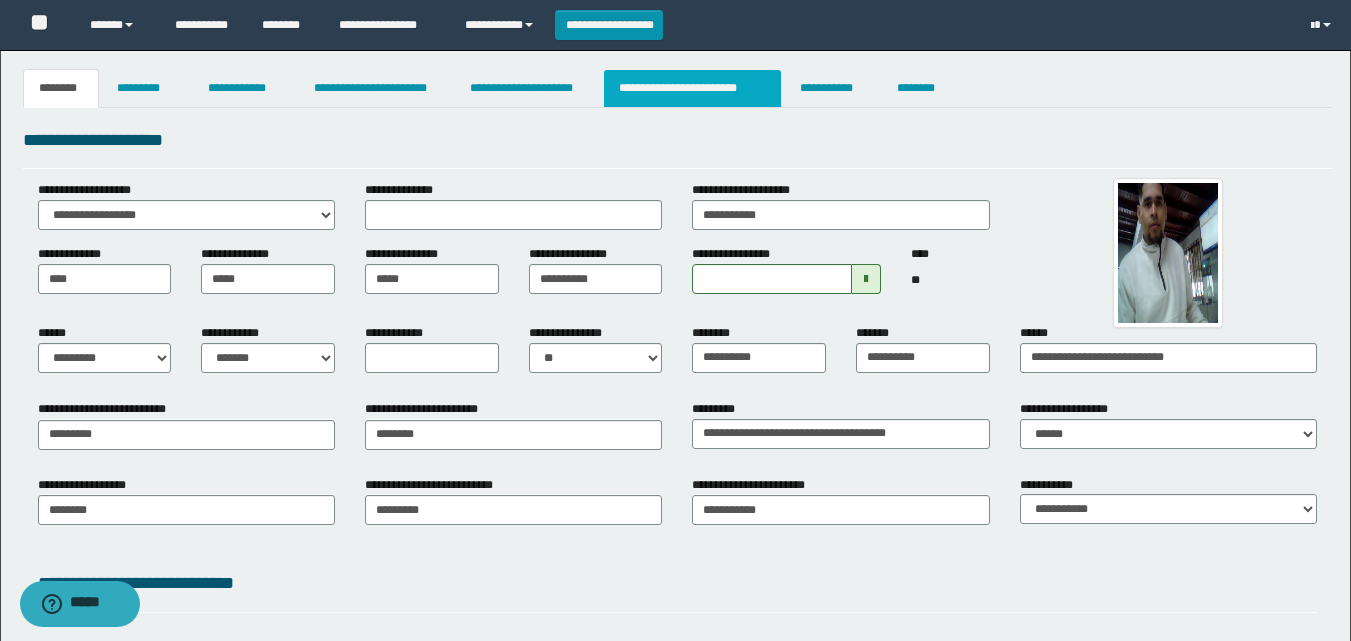 click on "**********" at bounding box center (693, 88) 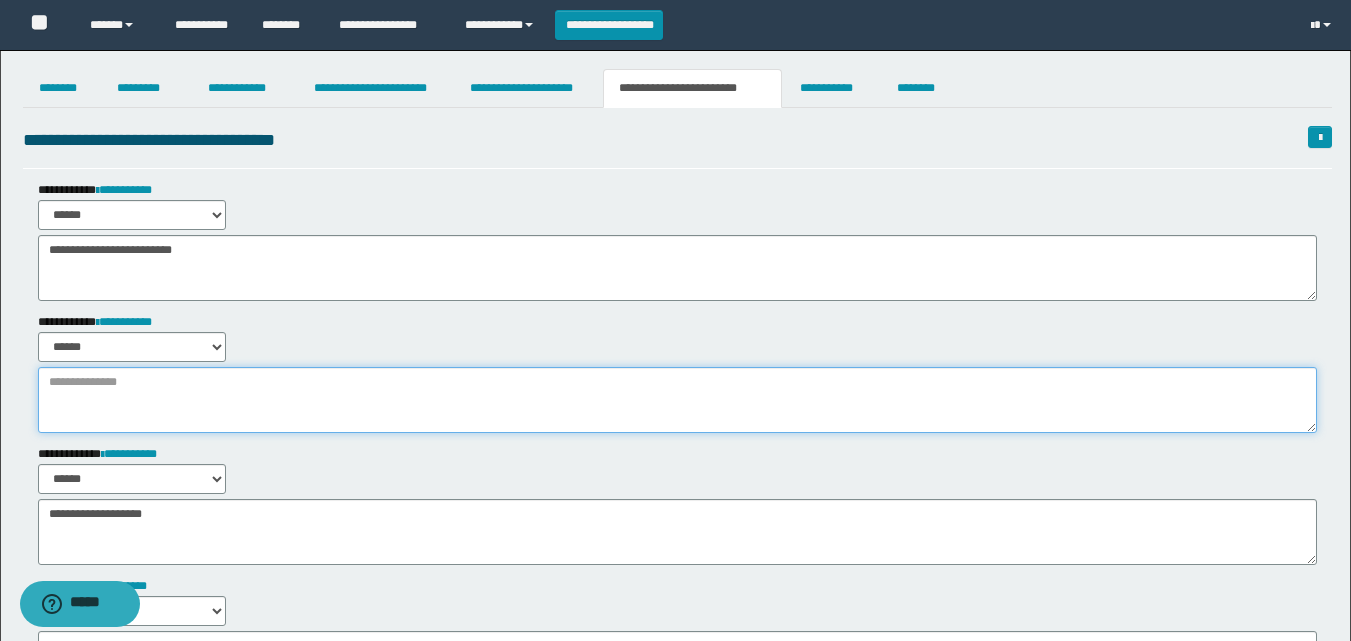 click at bounding box center (677, 400) 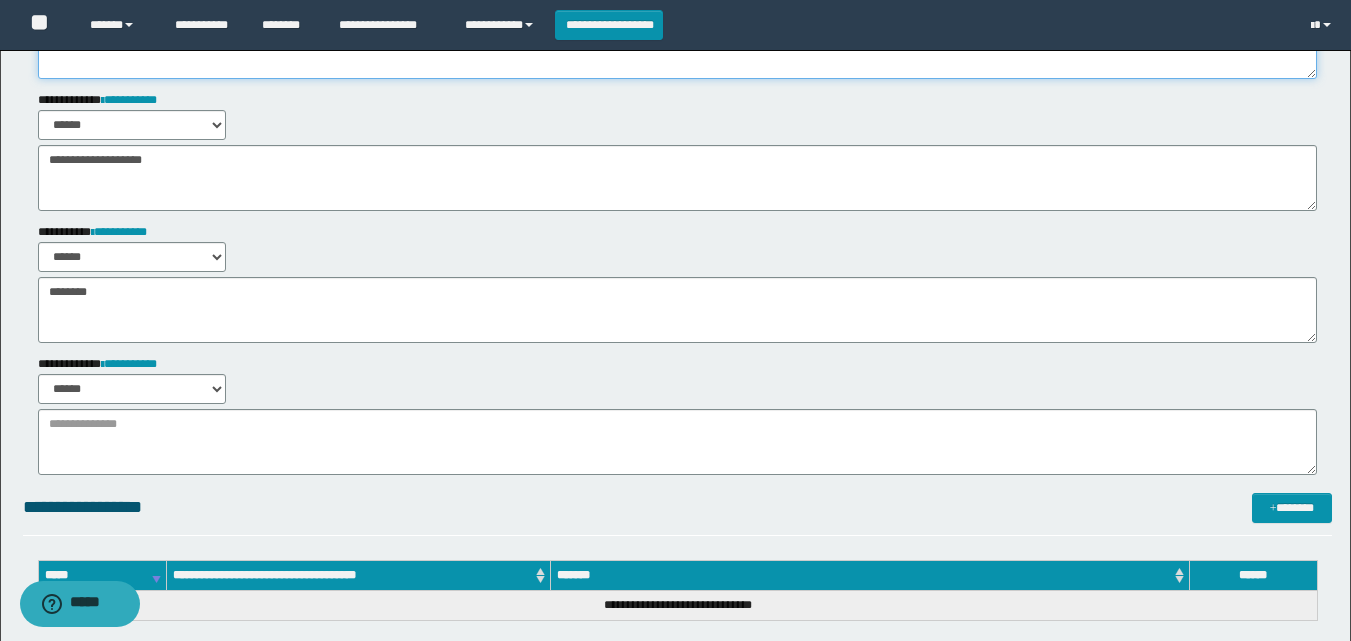 scroll, scrollTop: 400, scrollLeft: 0, axis: vertical 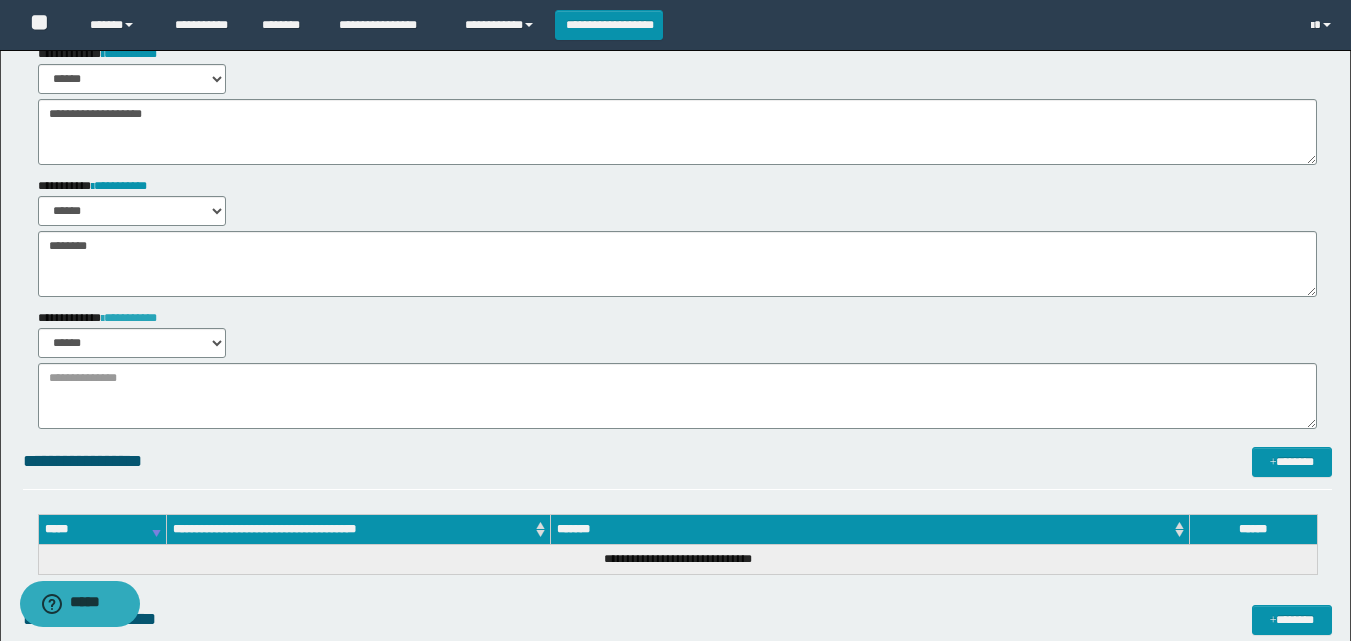 type on "******" 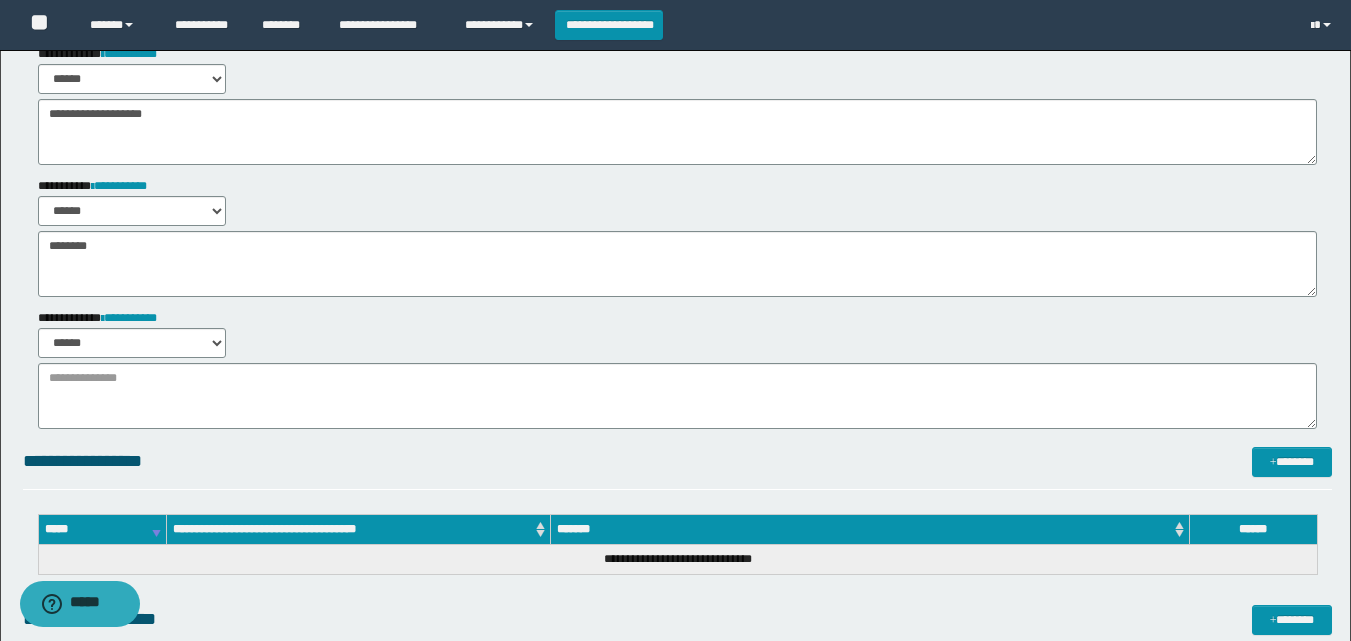 drag, startPoint x: 1350, startPoint y: 465, endPoint x: 1361, endPoint y: 535, distance: 70.85902 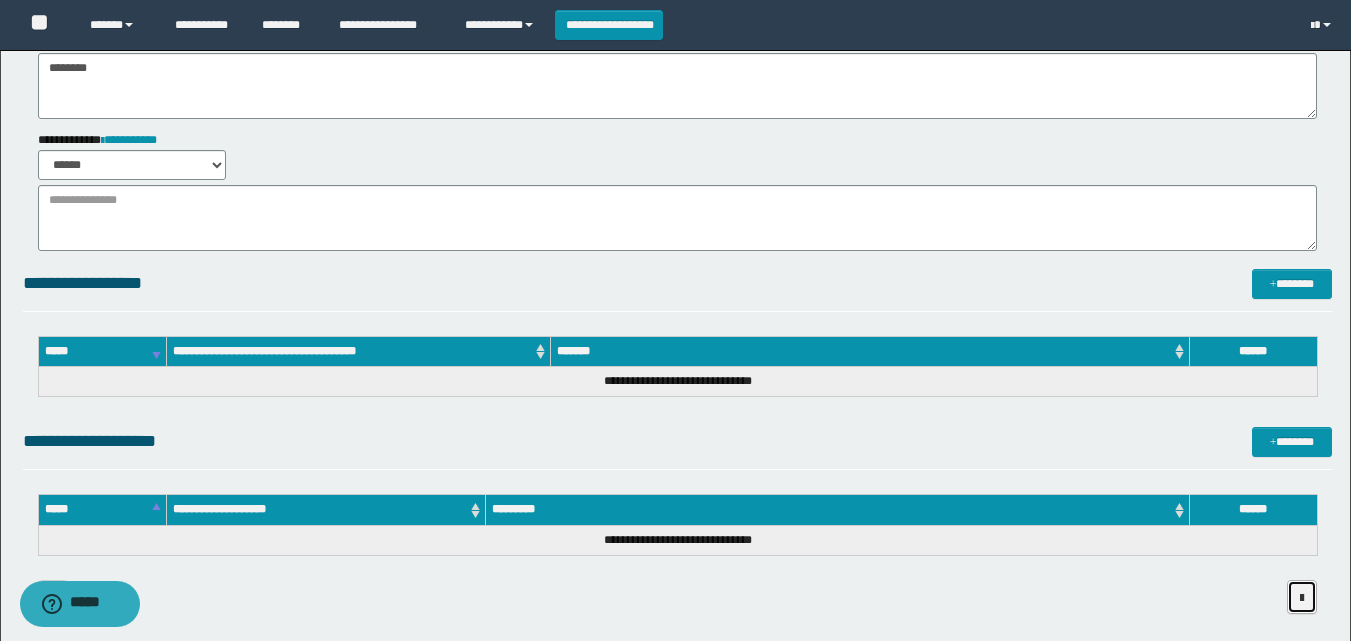 click at bounding box center [1302, 597] 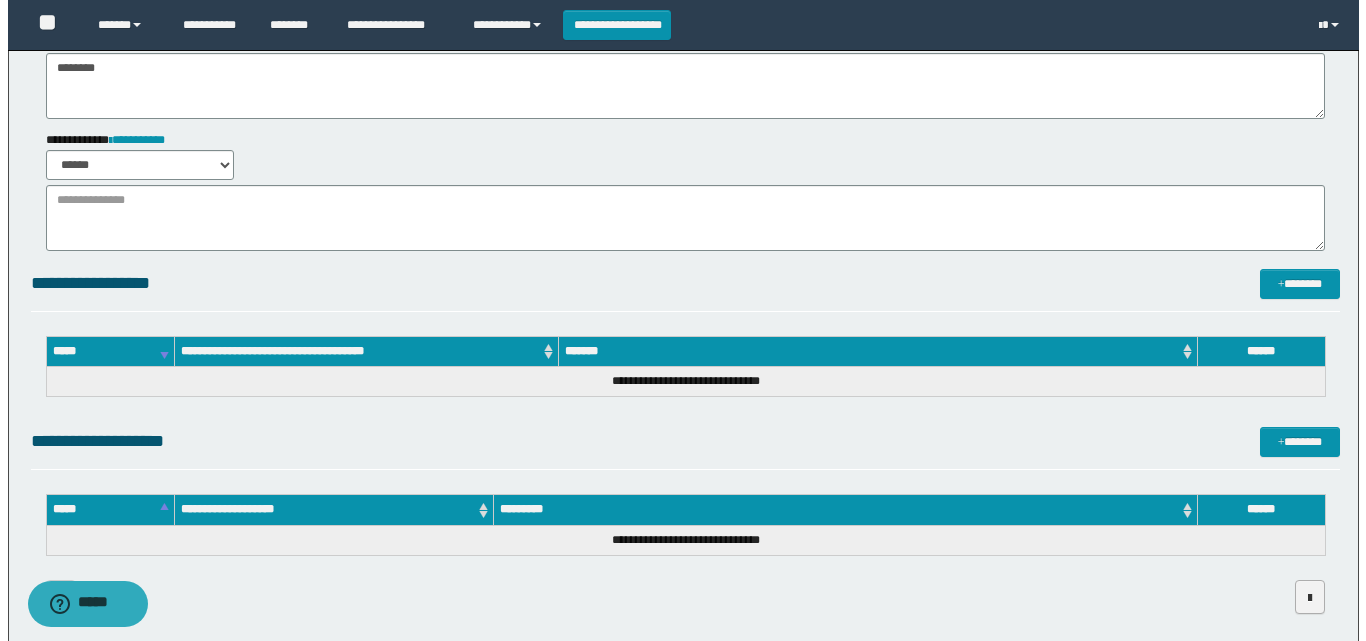 scroll, scrollTop: 0, scrollLeft: 0, axis: both 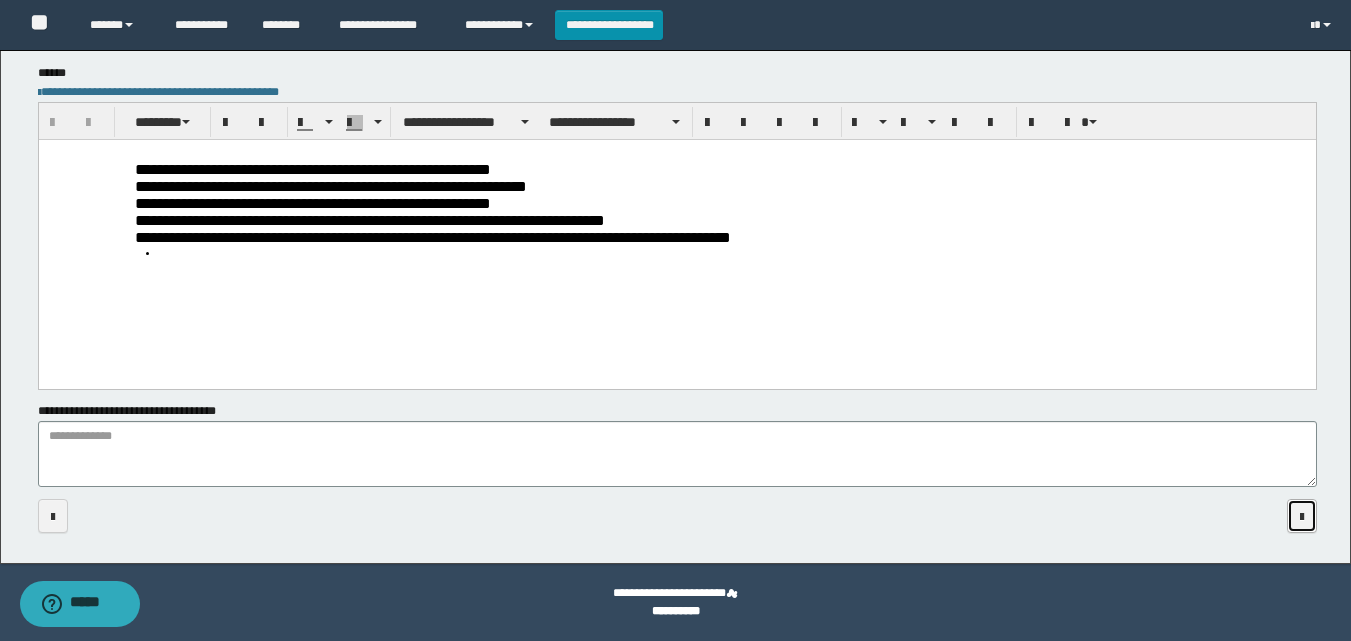 click at bounding box center [1302, 516] 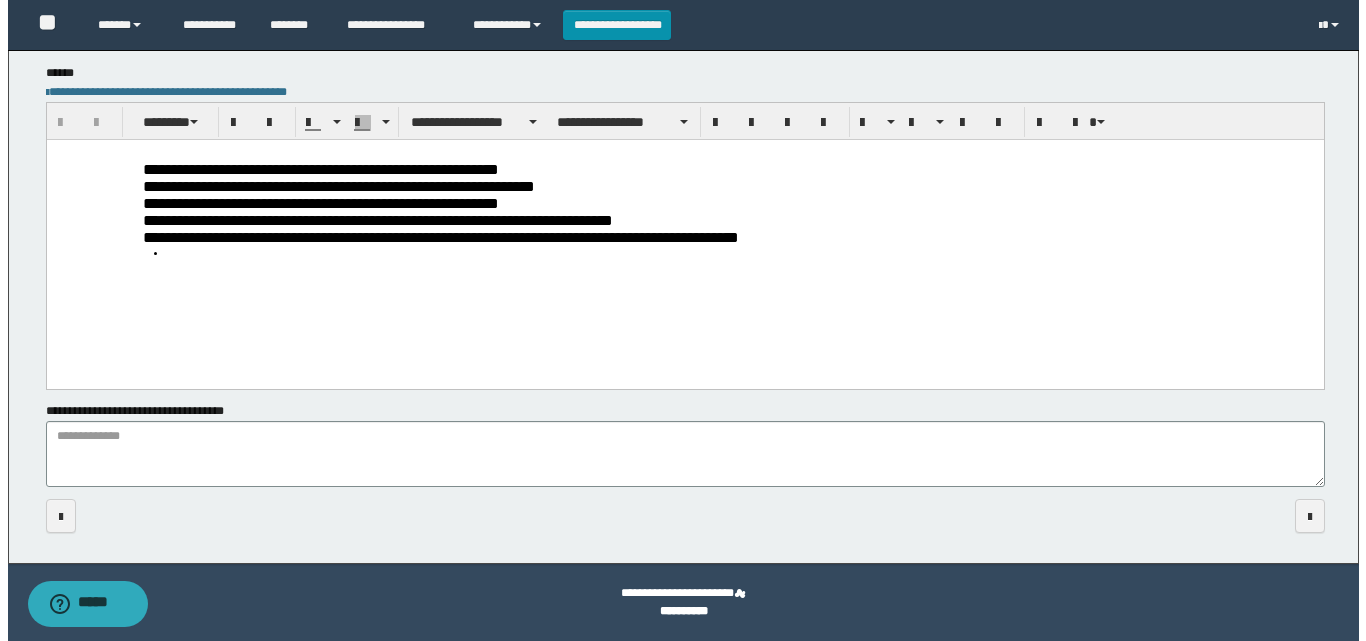 scroll, scrollTop: 0, scrollLeft: 0, axis: both 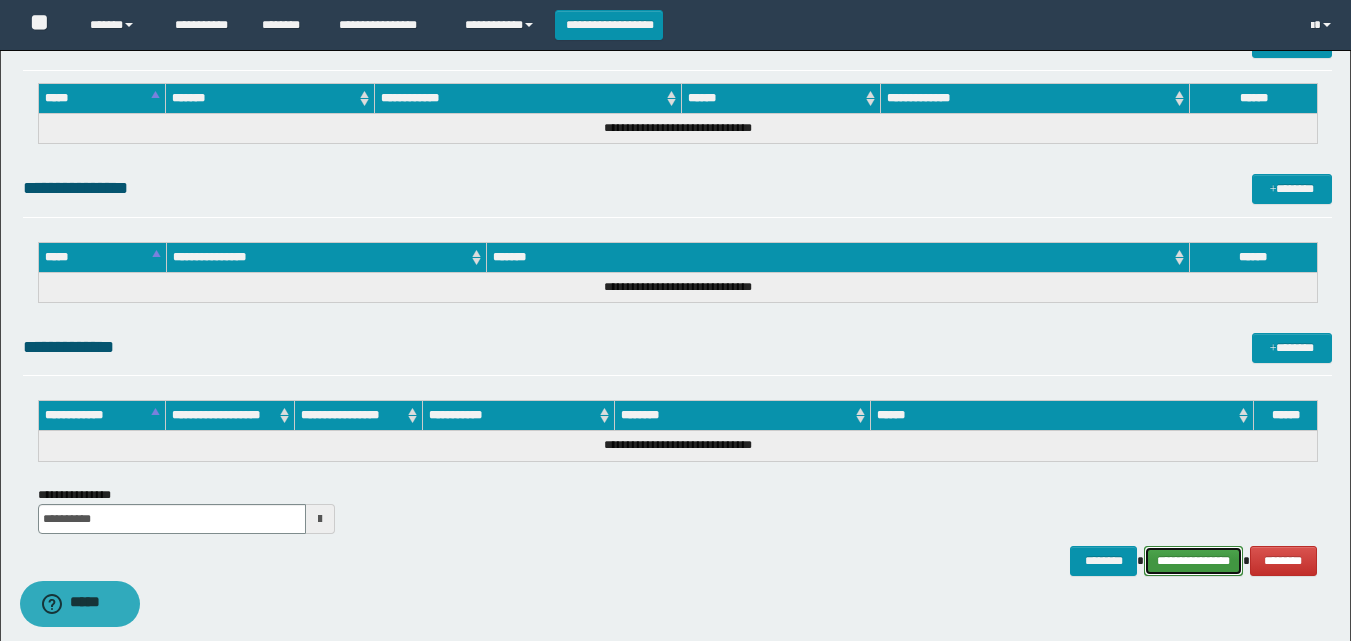 click on "**********" at bounding box center [1193, 561] 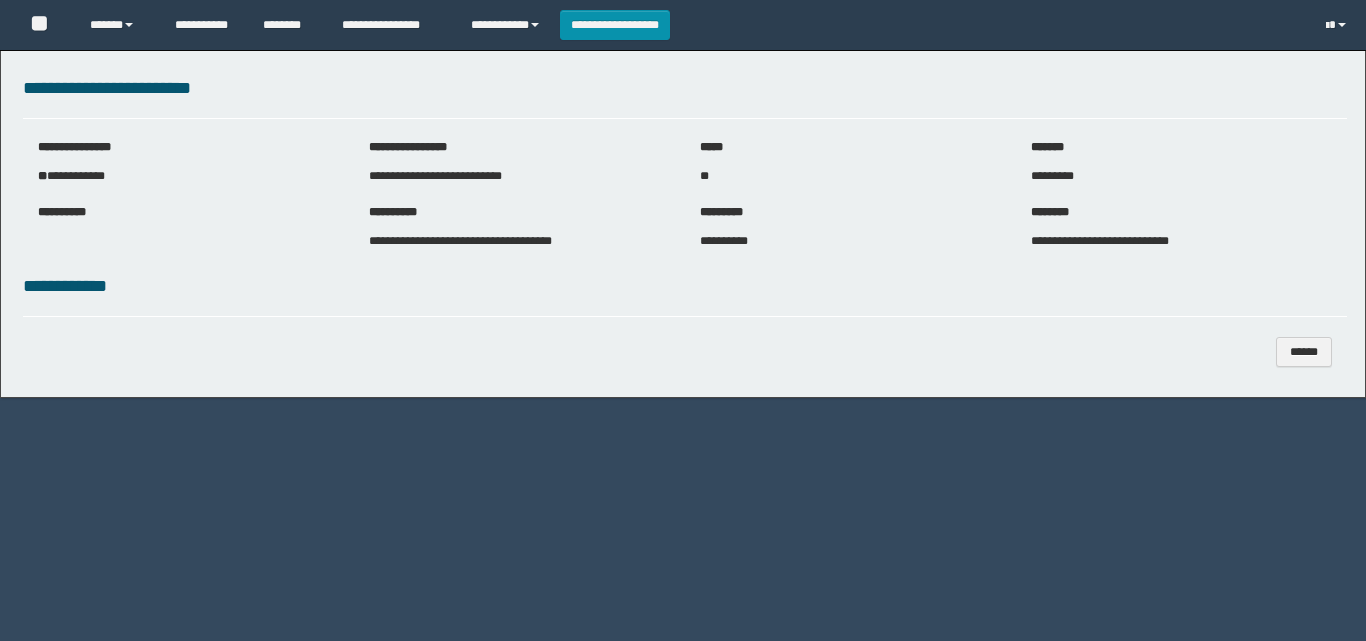 scroll, scrollTop: 0, scrollLeft: 0, axis: both 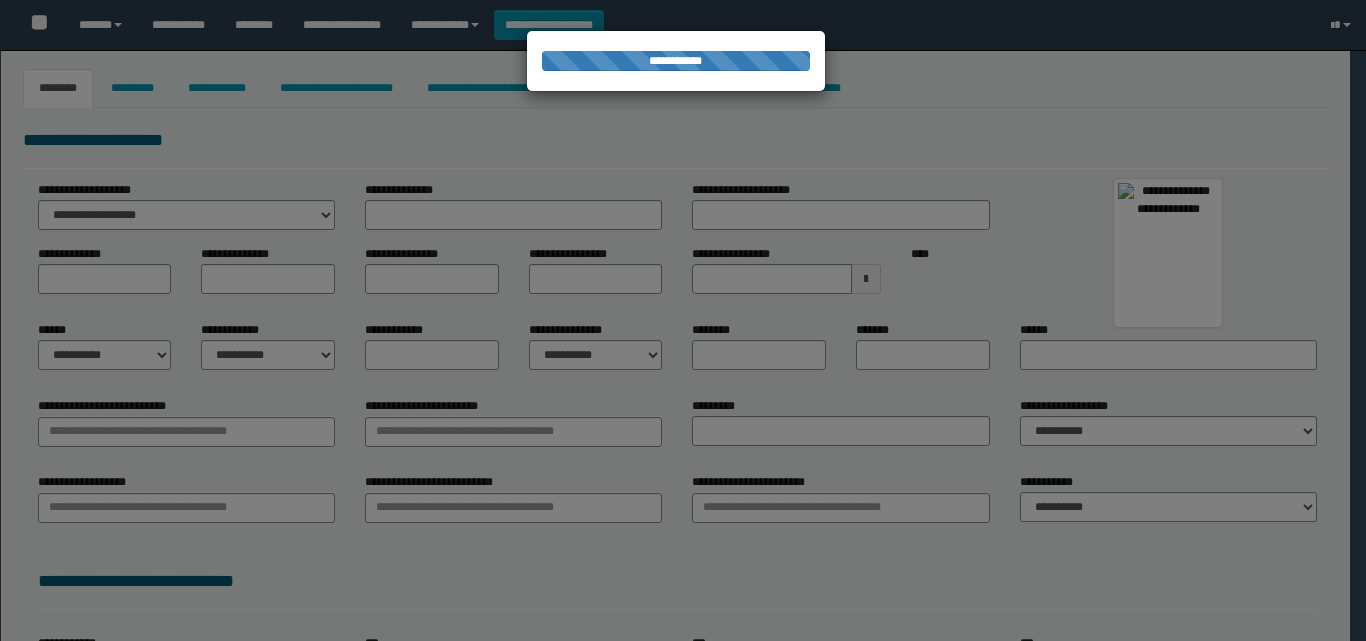 type on "*********" 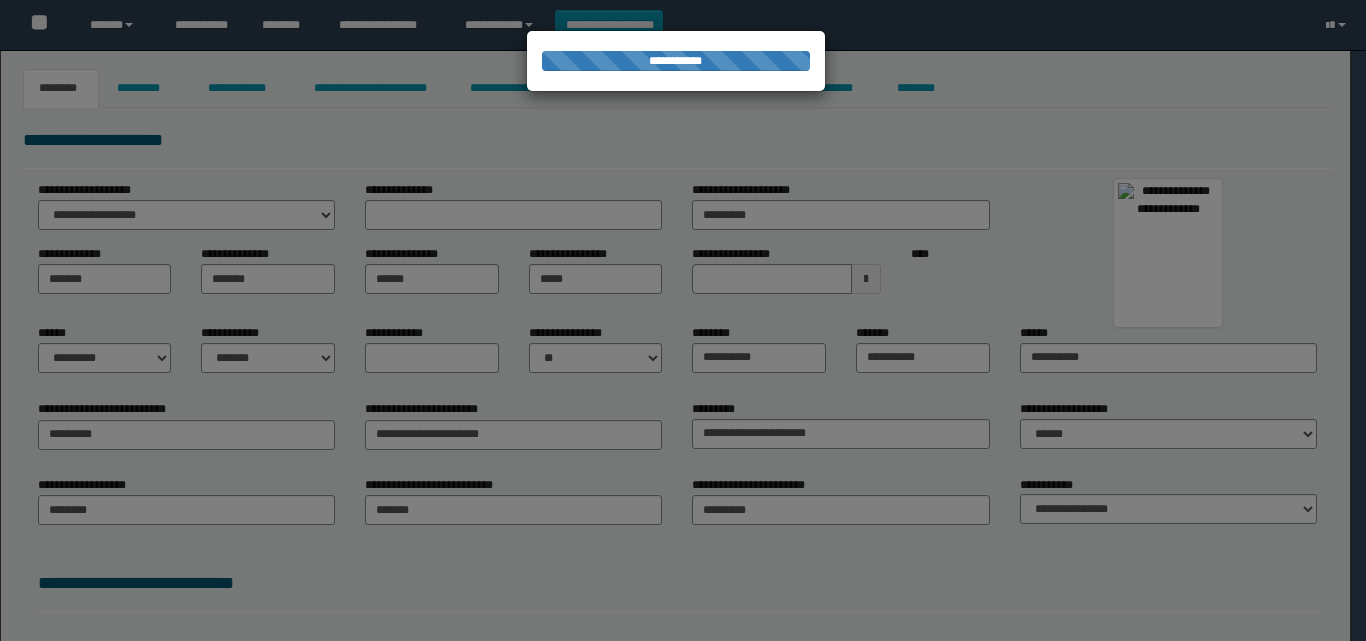 scroll, scrollTop: 0, scrollLeft: 0, axis: both 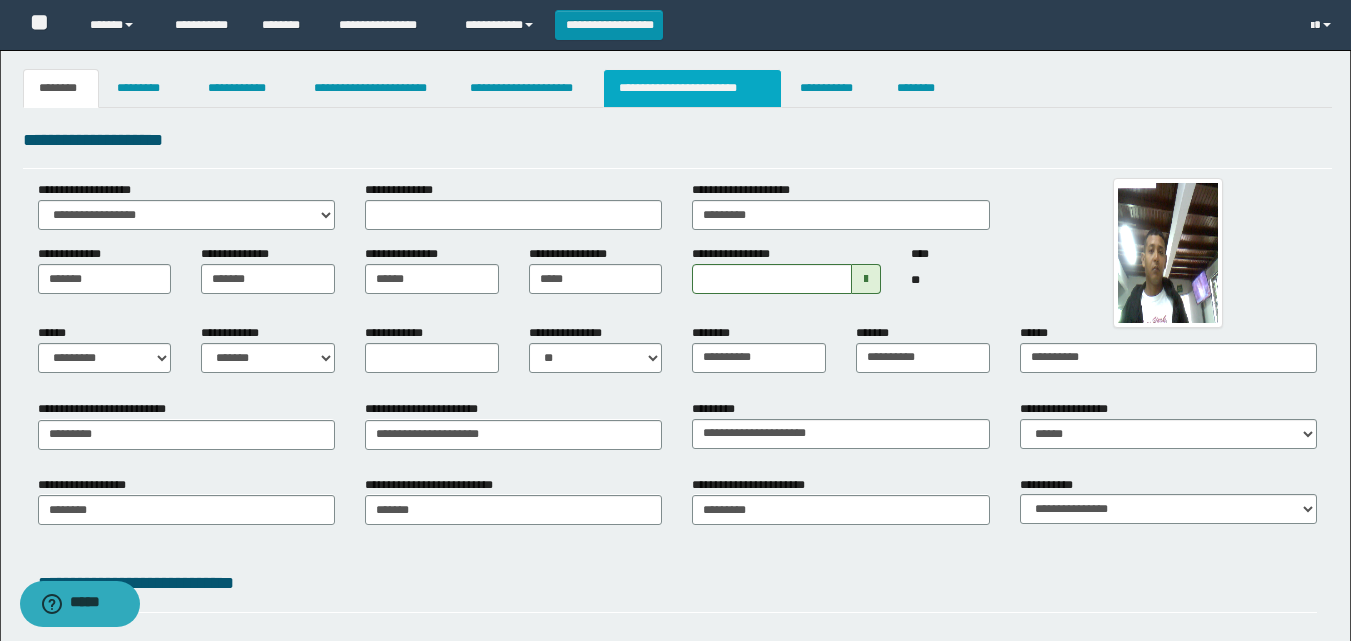 click on "**********" at bounding box center [693, 88] 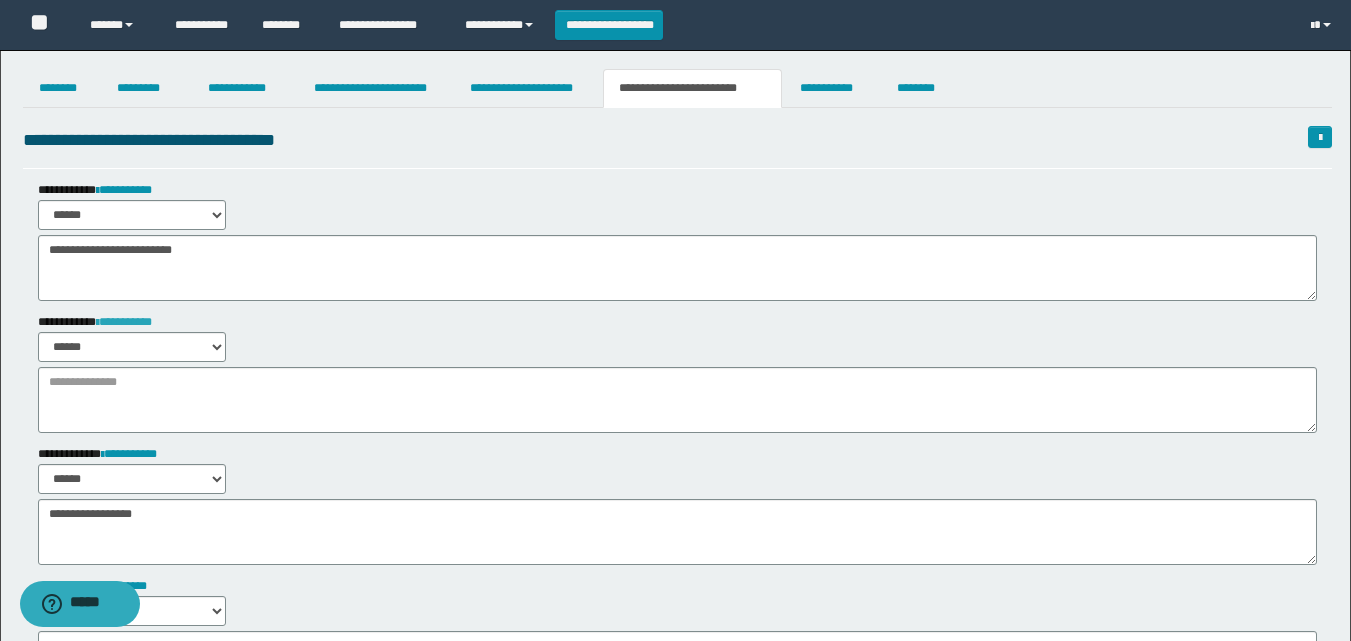 click on "**********" at bounding box center [124, 322] 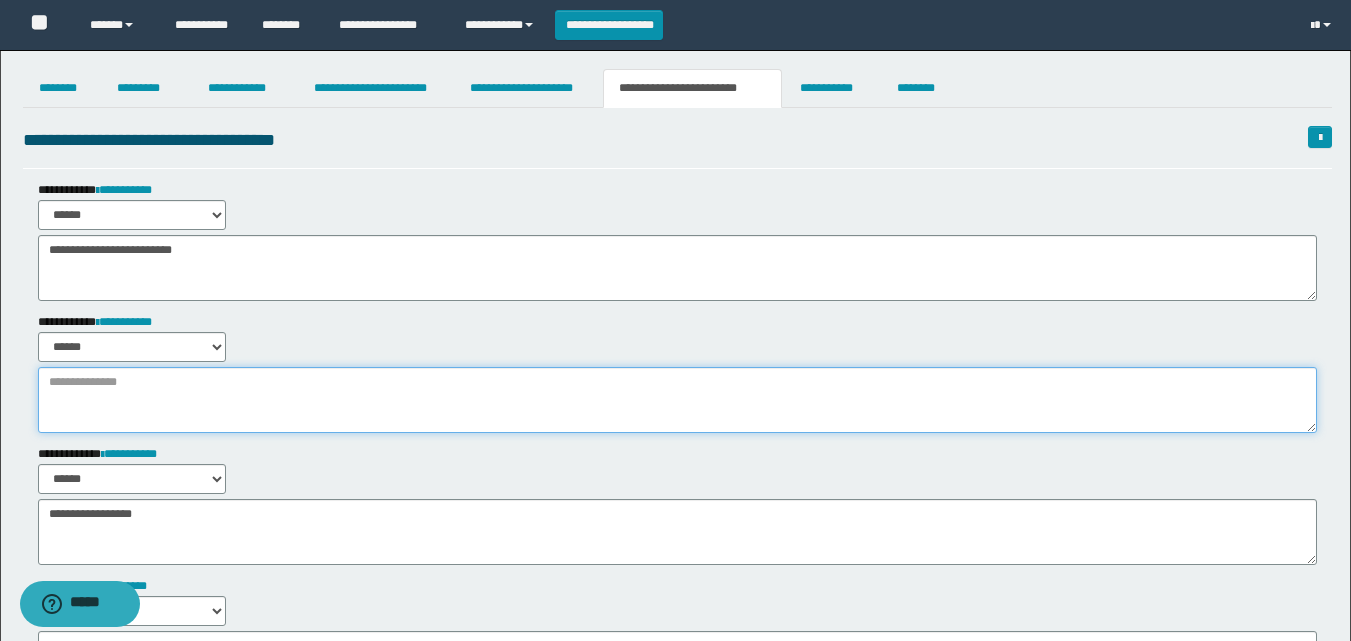 click at bounding box center [677, 400] 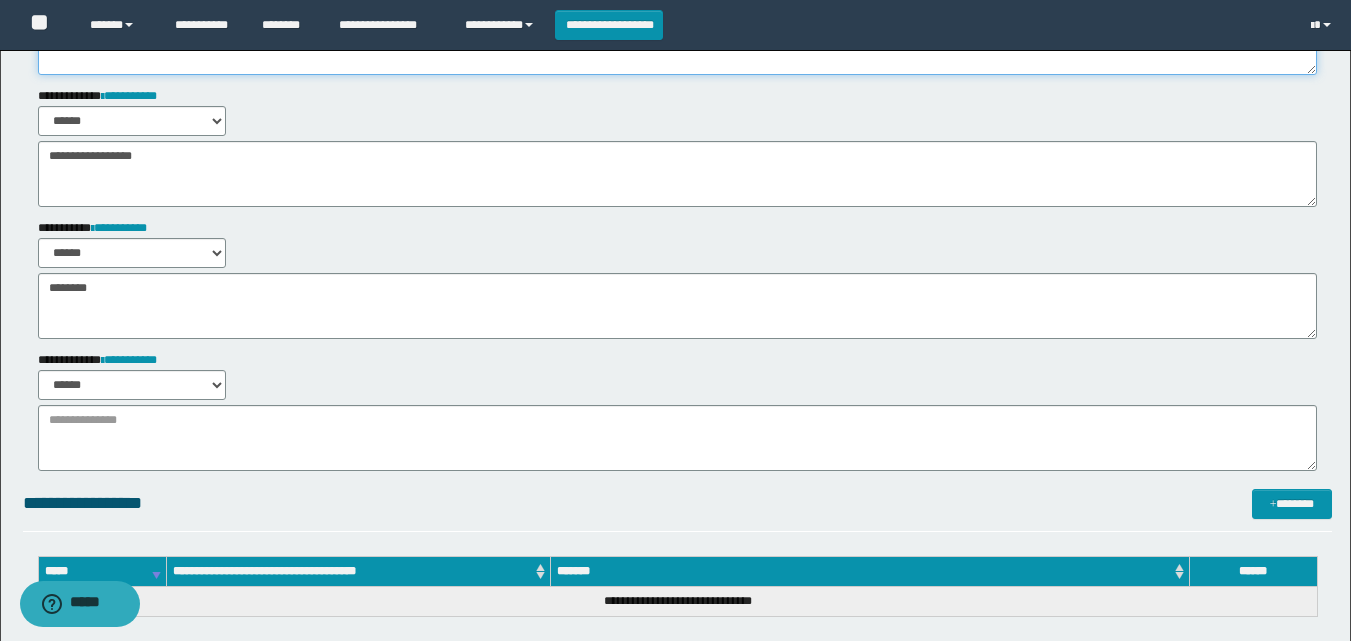 scroll, scrollTop: 659, scrollLeft: 0, axis: vertical 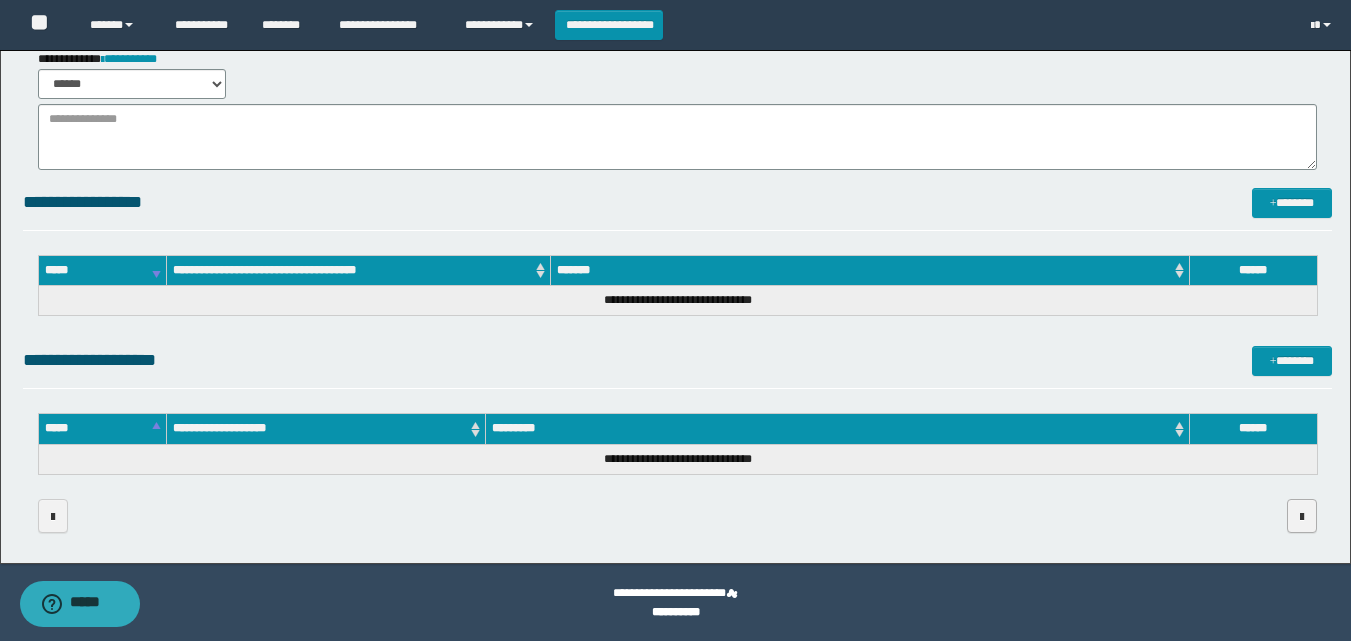 type on "******" 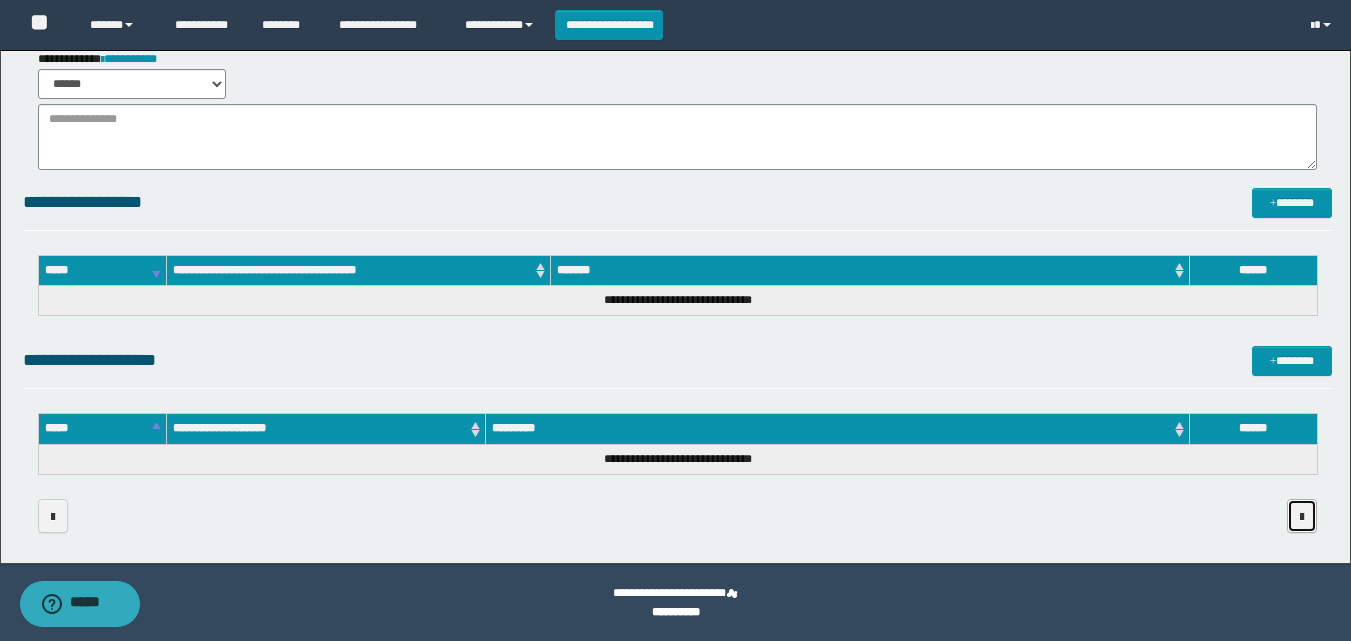 click at bounding box center [1302, 517] 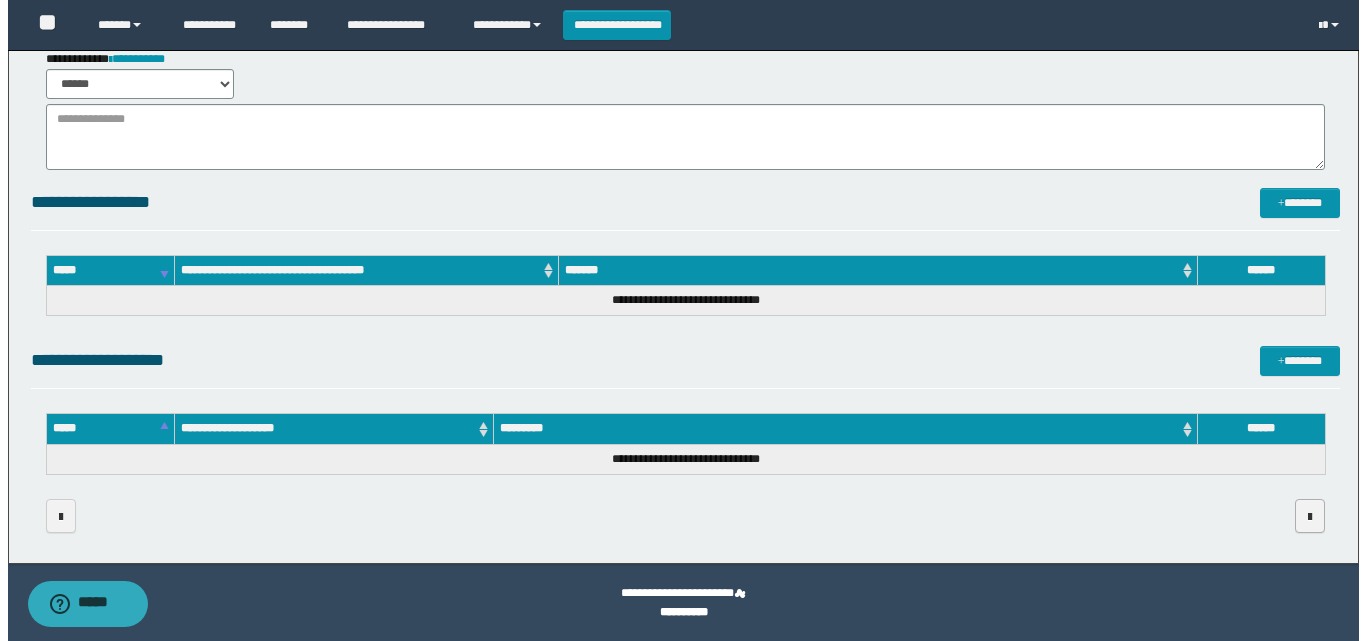 scroll, scrollTop: 0, scrollLeft: 0, axis: both 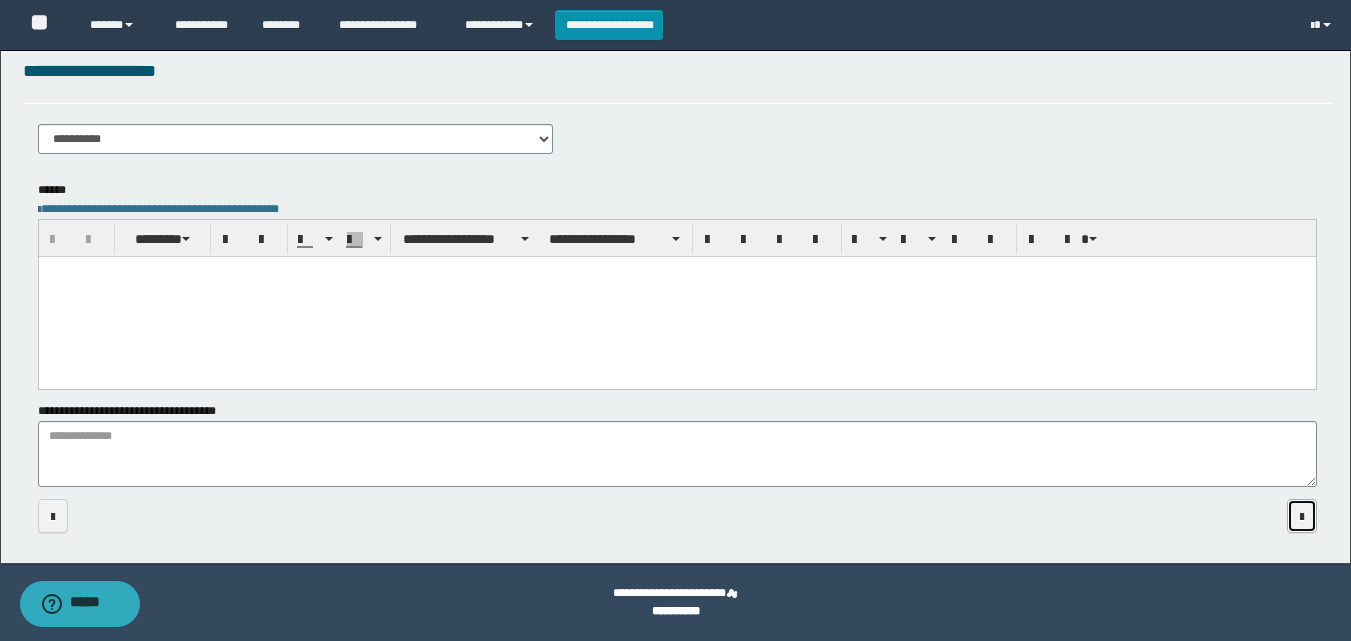 click at bounding box center (1302, 517) 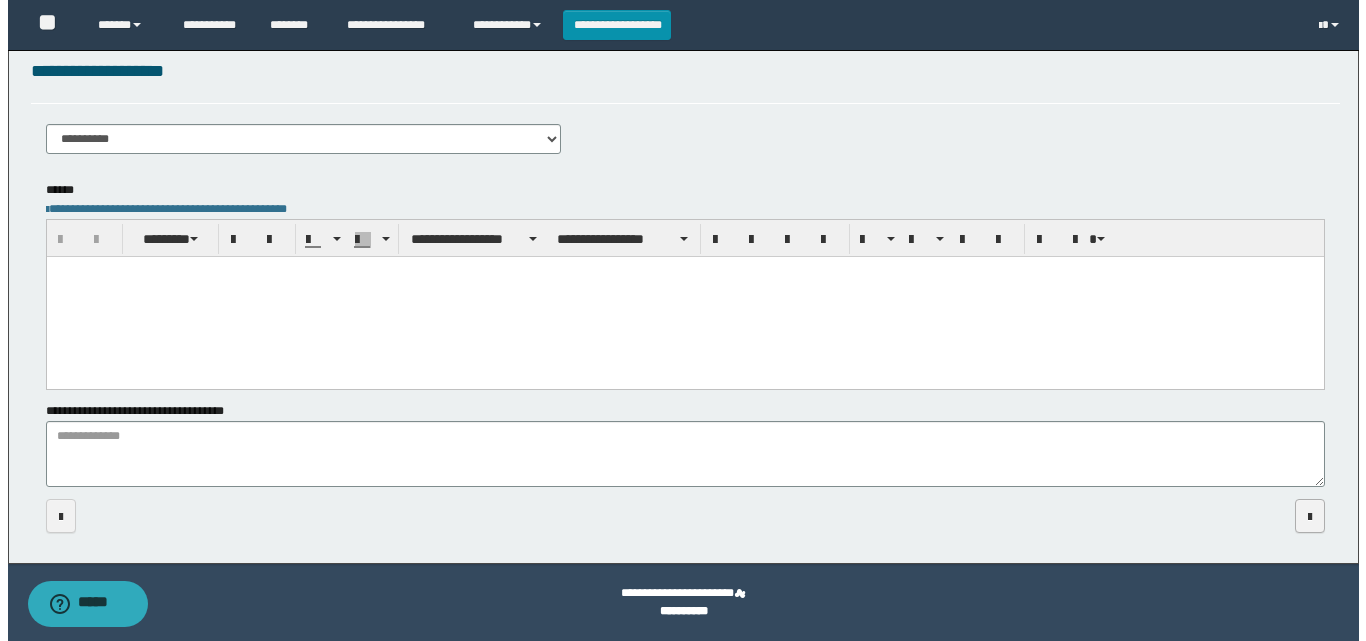 scroll, scrollTop: 0, scrollLeft: 0, axis: both 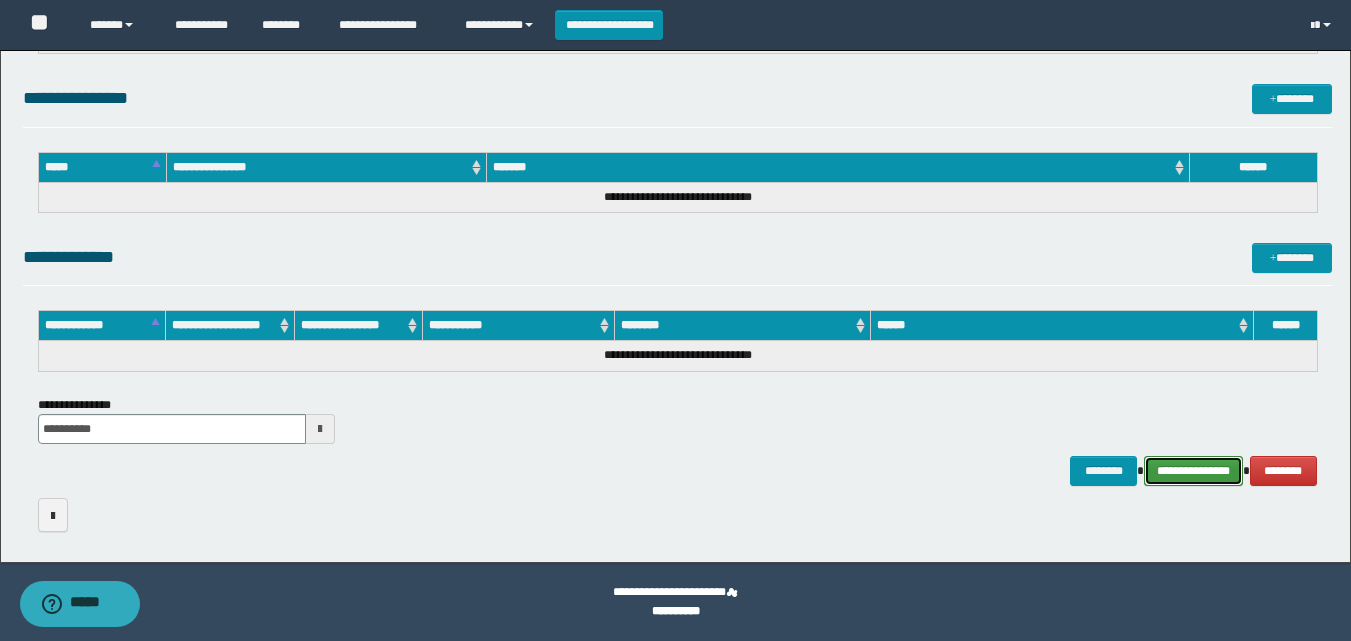 click on "**********" at bounding box center (1193, 471) 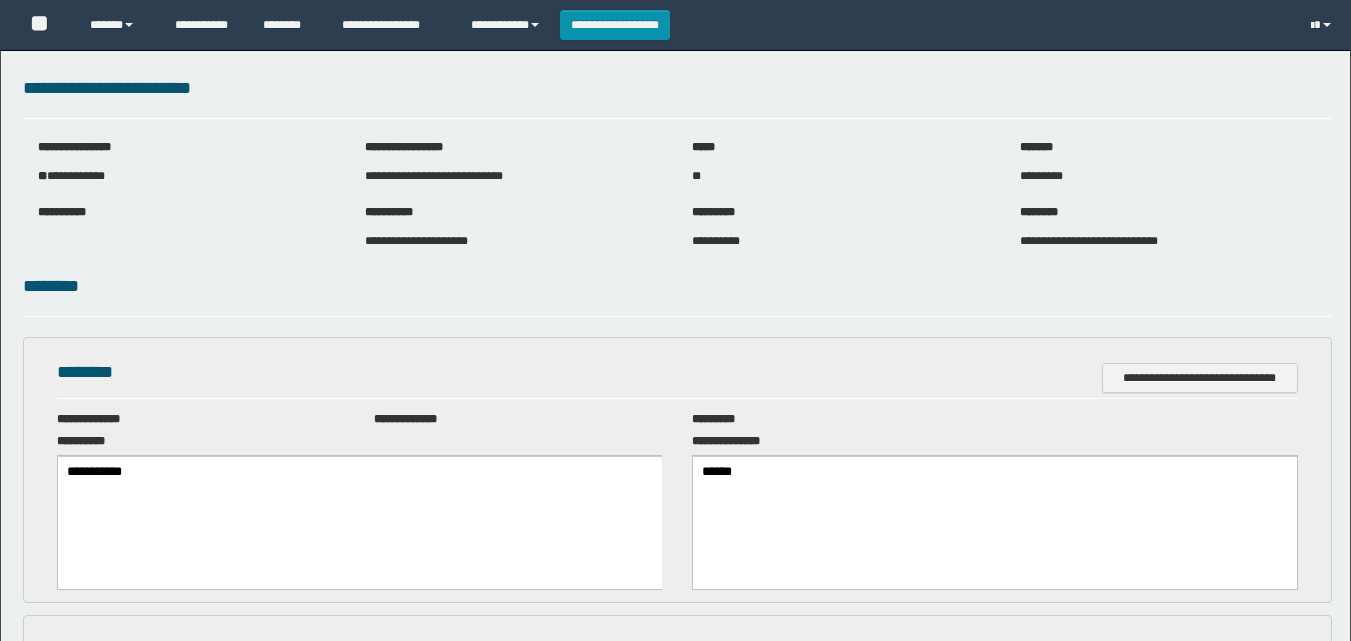 scroll, scrollTop: 0, scrollLeft: 0, axis: both 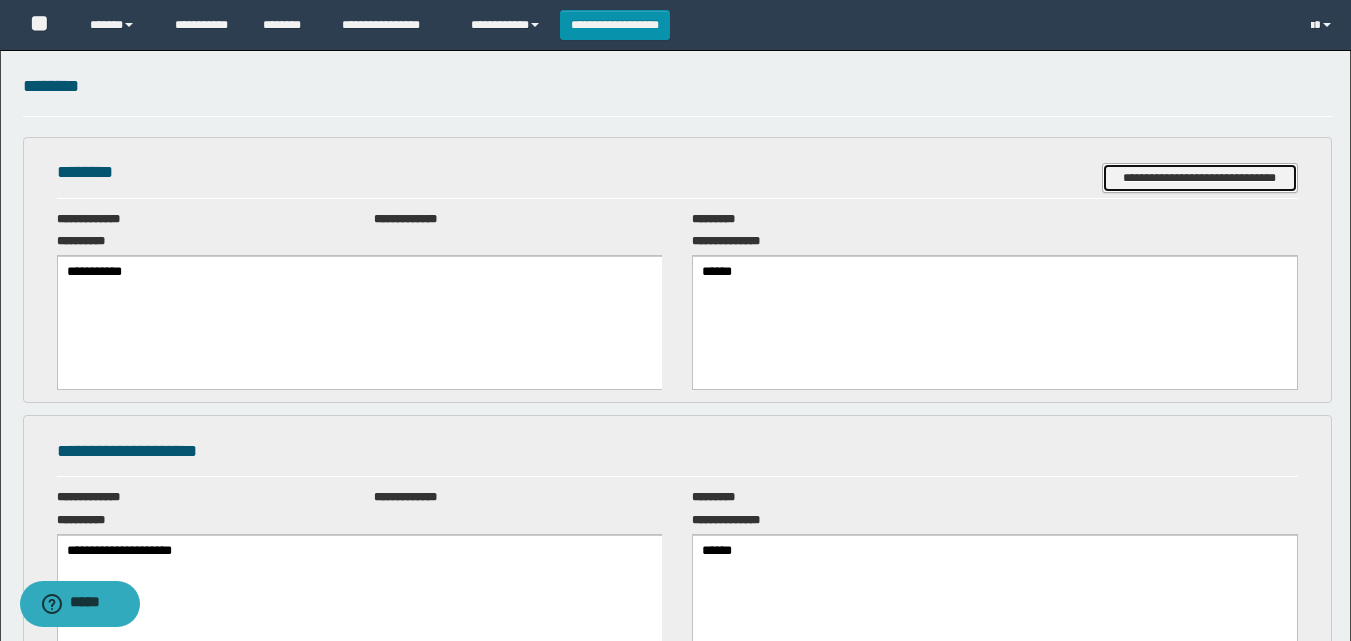 click on "**********" at bounding box center (1200, 178) 